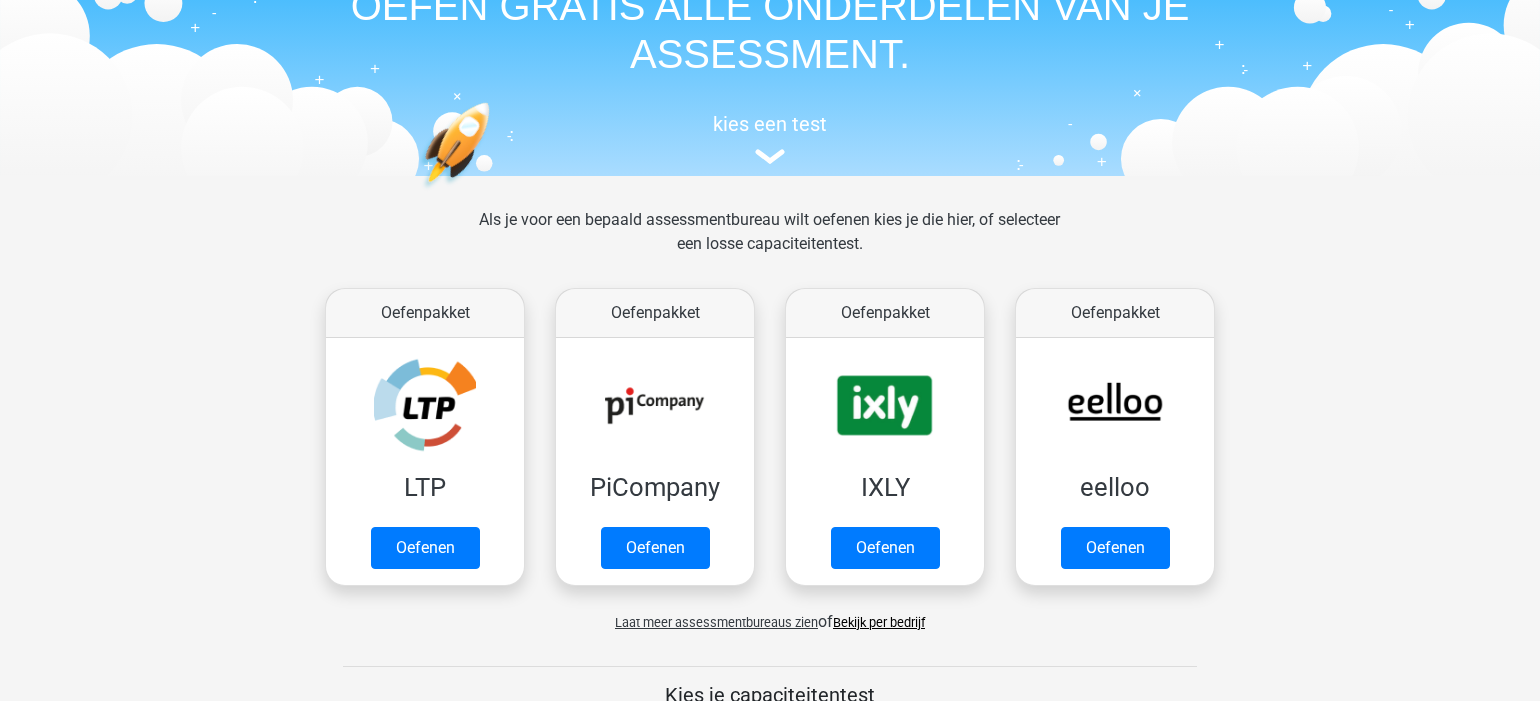 scroll, scrollTop: 113, scrollLeft: 0, axis: vertical 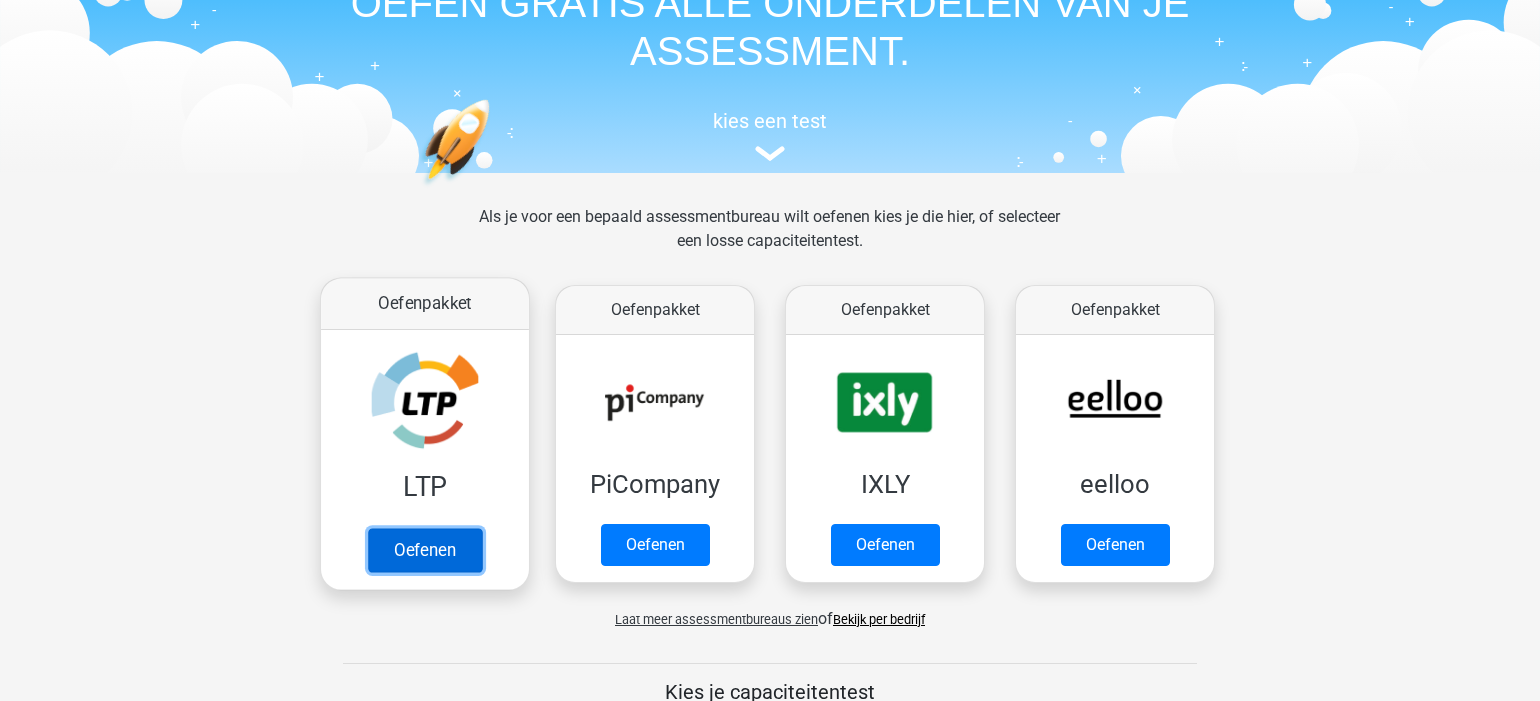 click on "Oefenen" at bounding box center [425, 550] 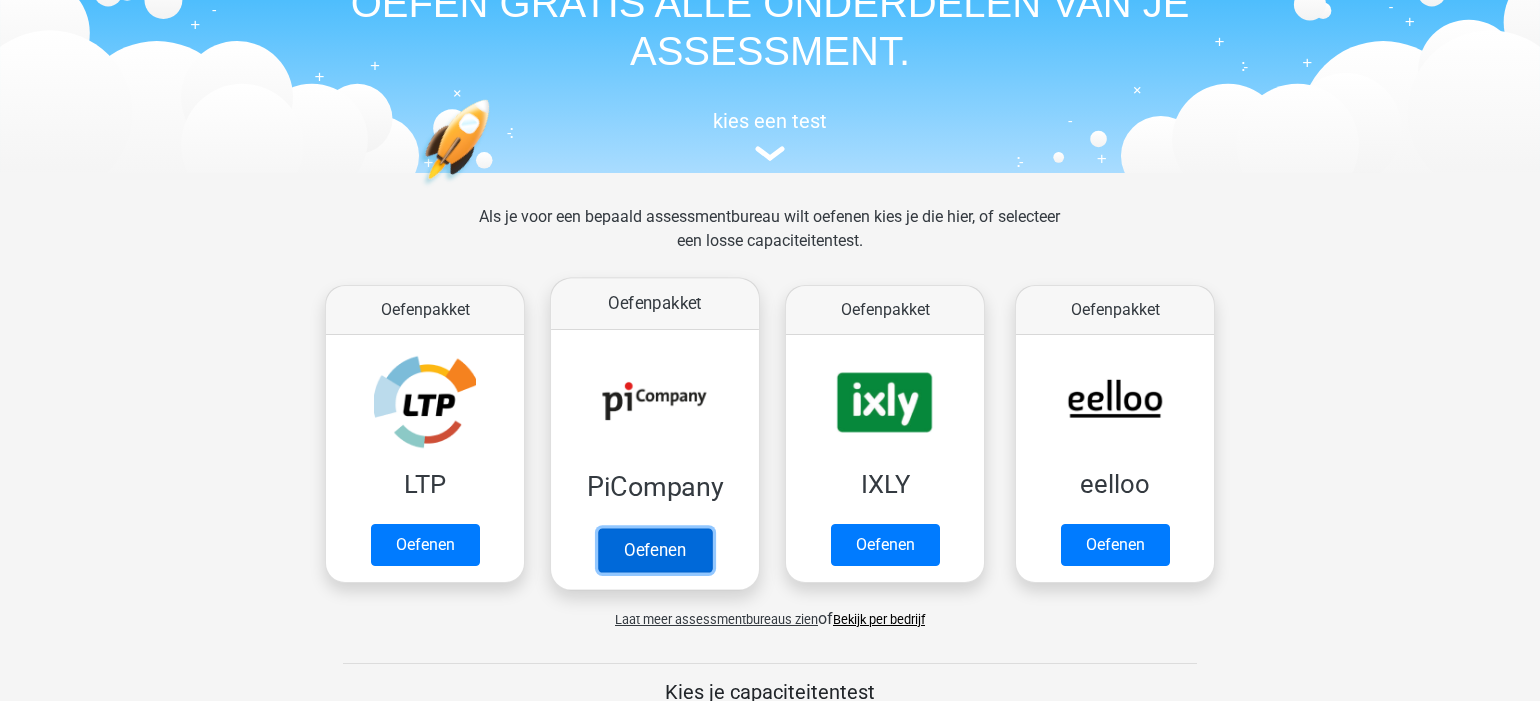 click on "Oefenen" at bounding box center (655, 550) 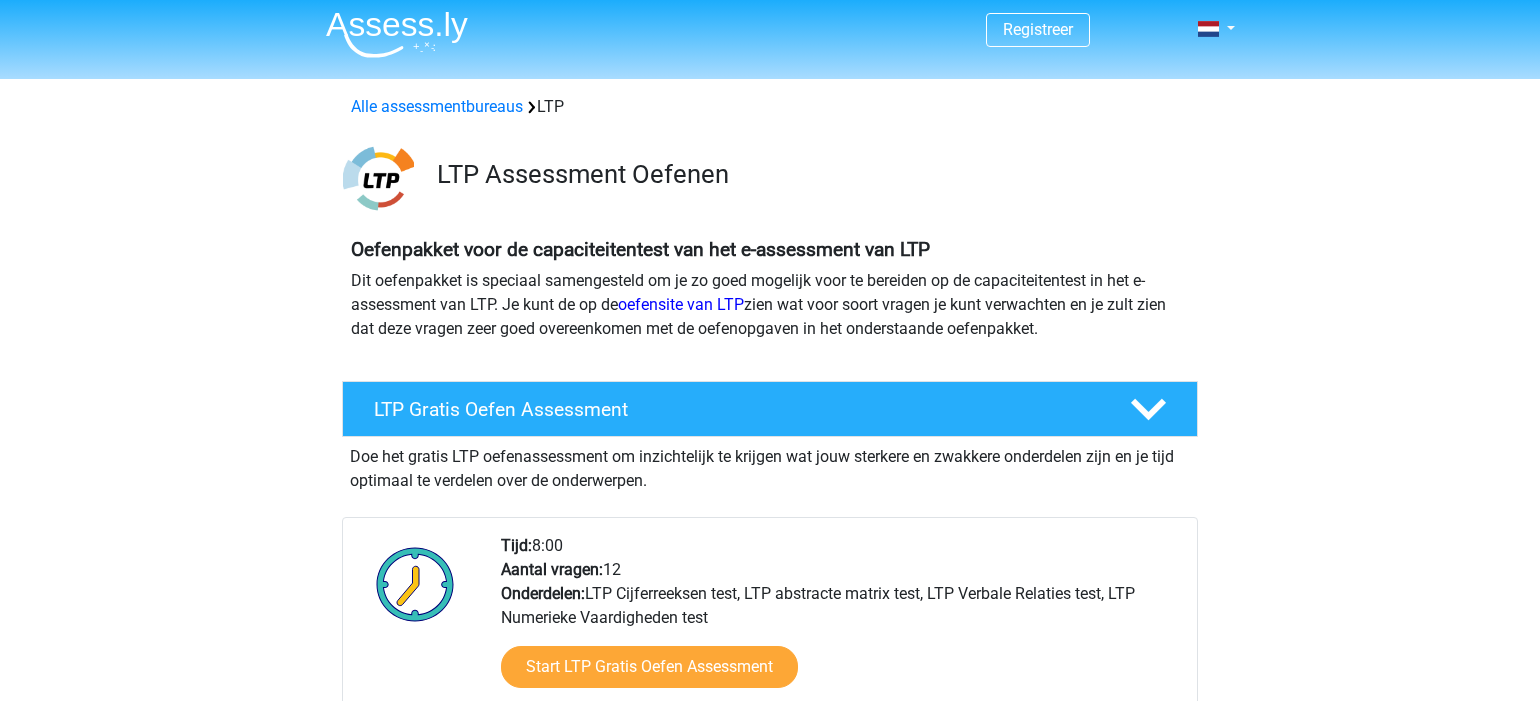scroll, scrollTop: 0, scrollLeft: 0, axis: both 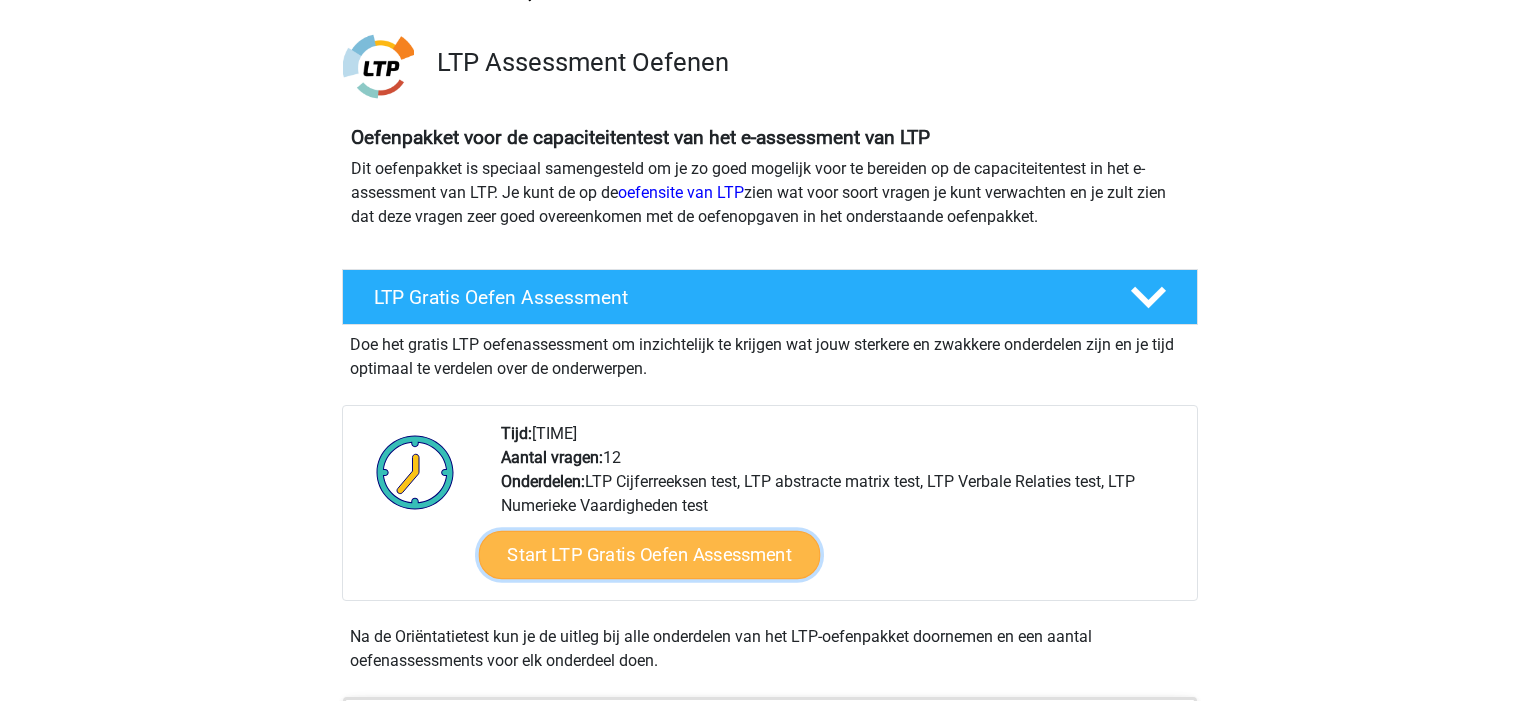 click on "Start LTP Gratis Oefen Assessment" at bounding box center [650, 555] 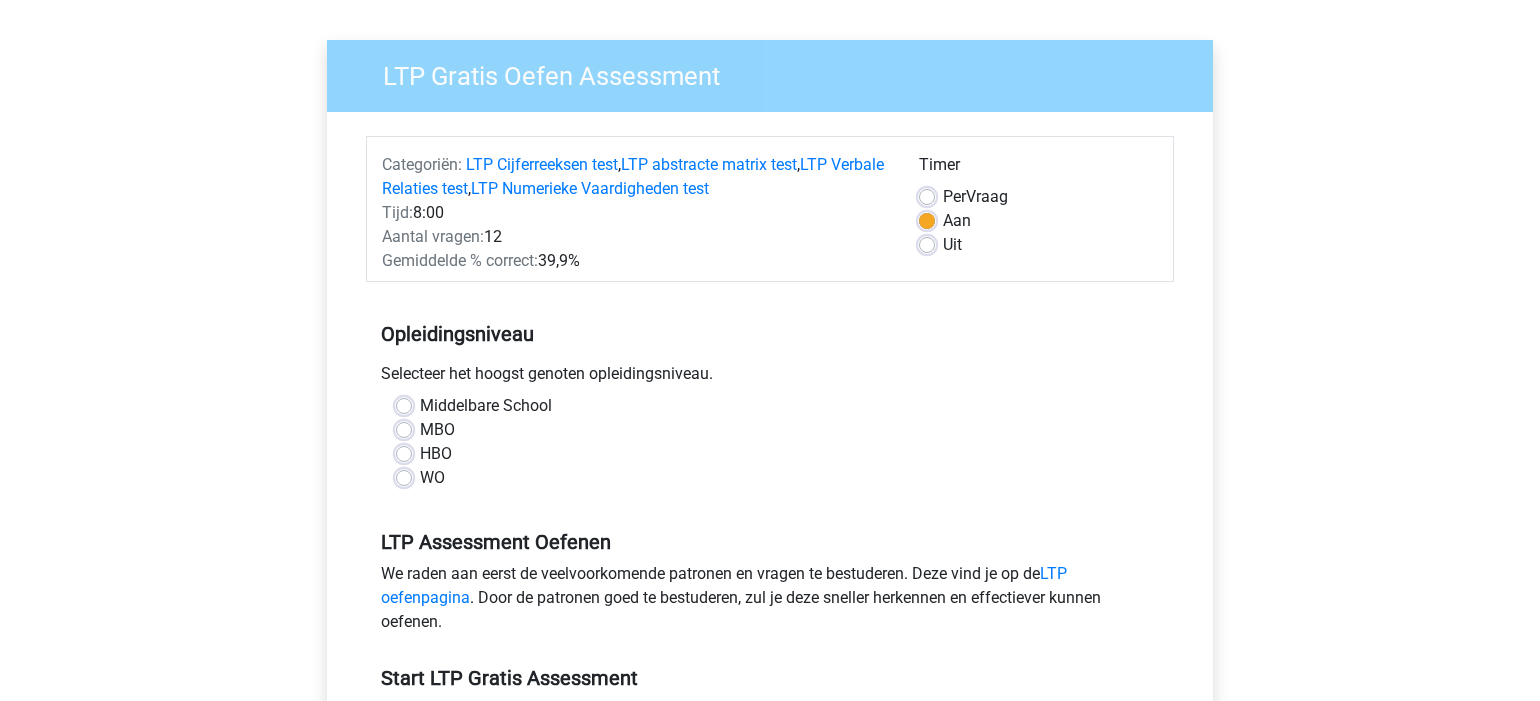 scroll, scrollTop: 125, scrollLeft: 0, axis: vertical 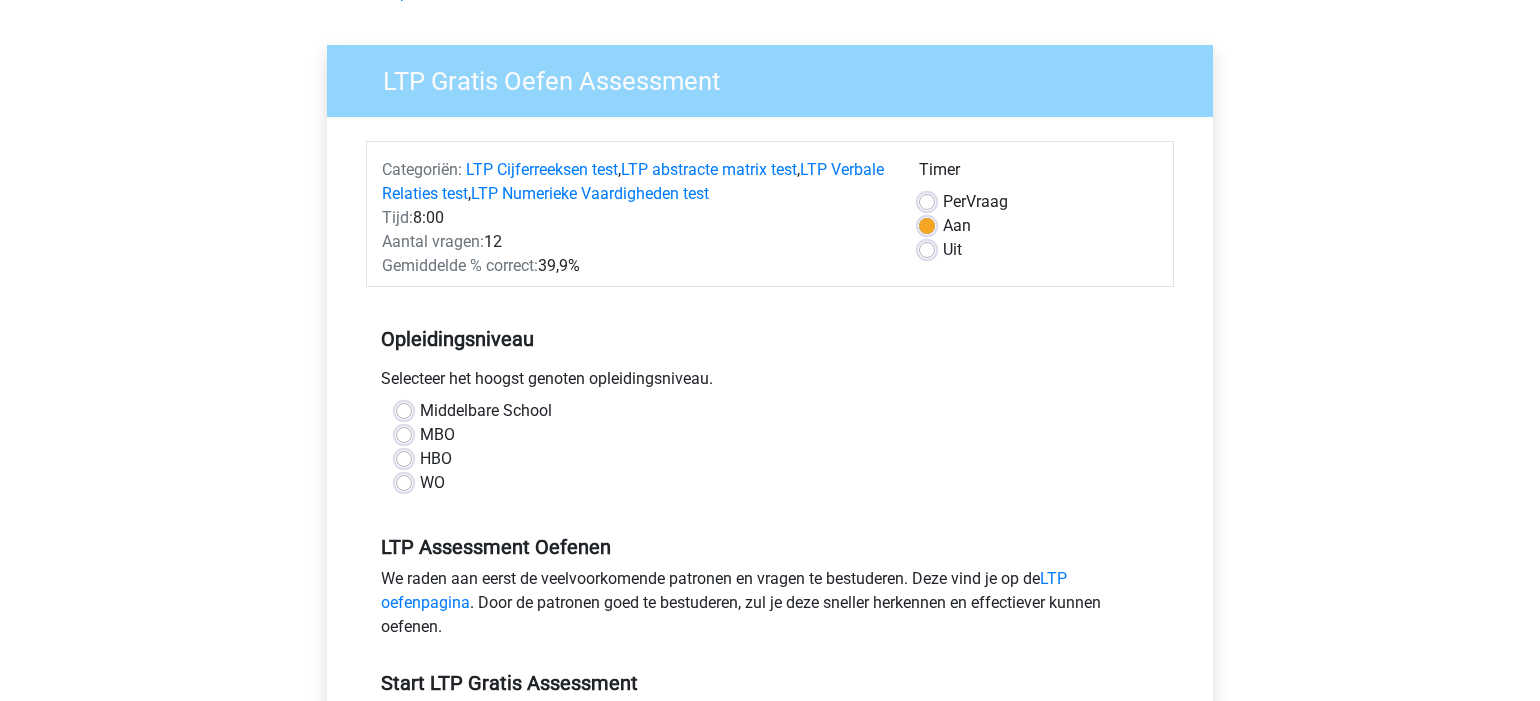 click on "MBO" at bounding box center [437, 435] 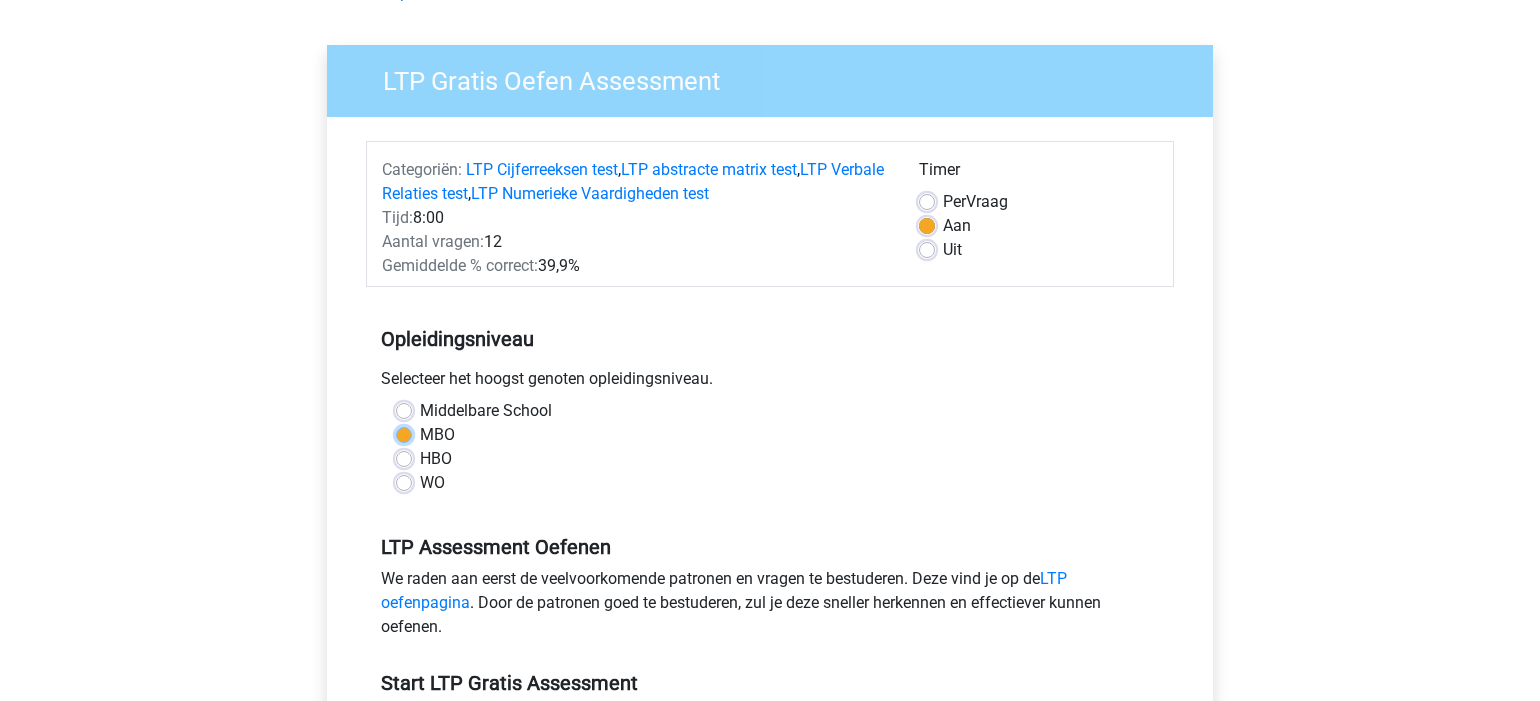click on "MBO" at bounding box center [404, 433] 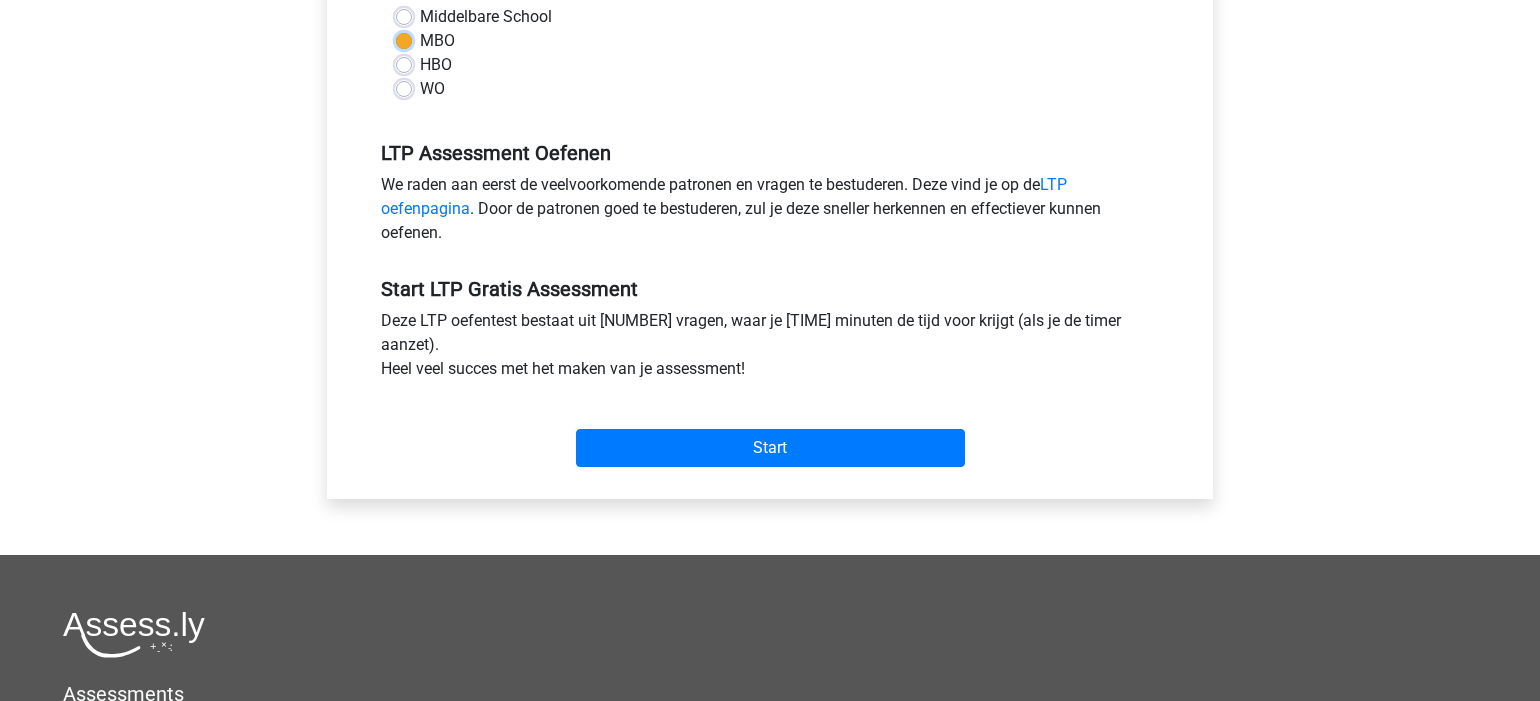 scroll, scrollTop: 483, scrollLeft: 0, axis: vertical 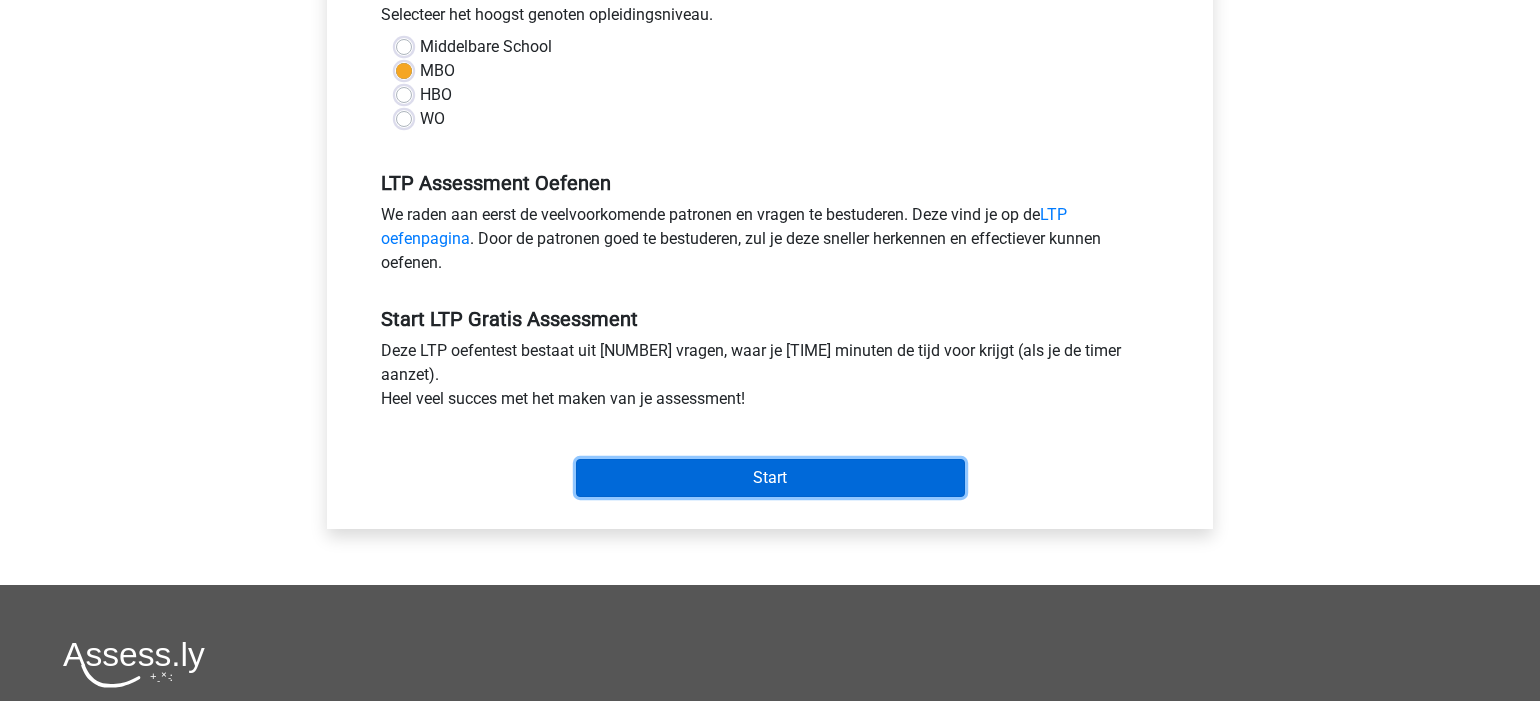 click on "Start" at bounding box center [770, 478] 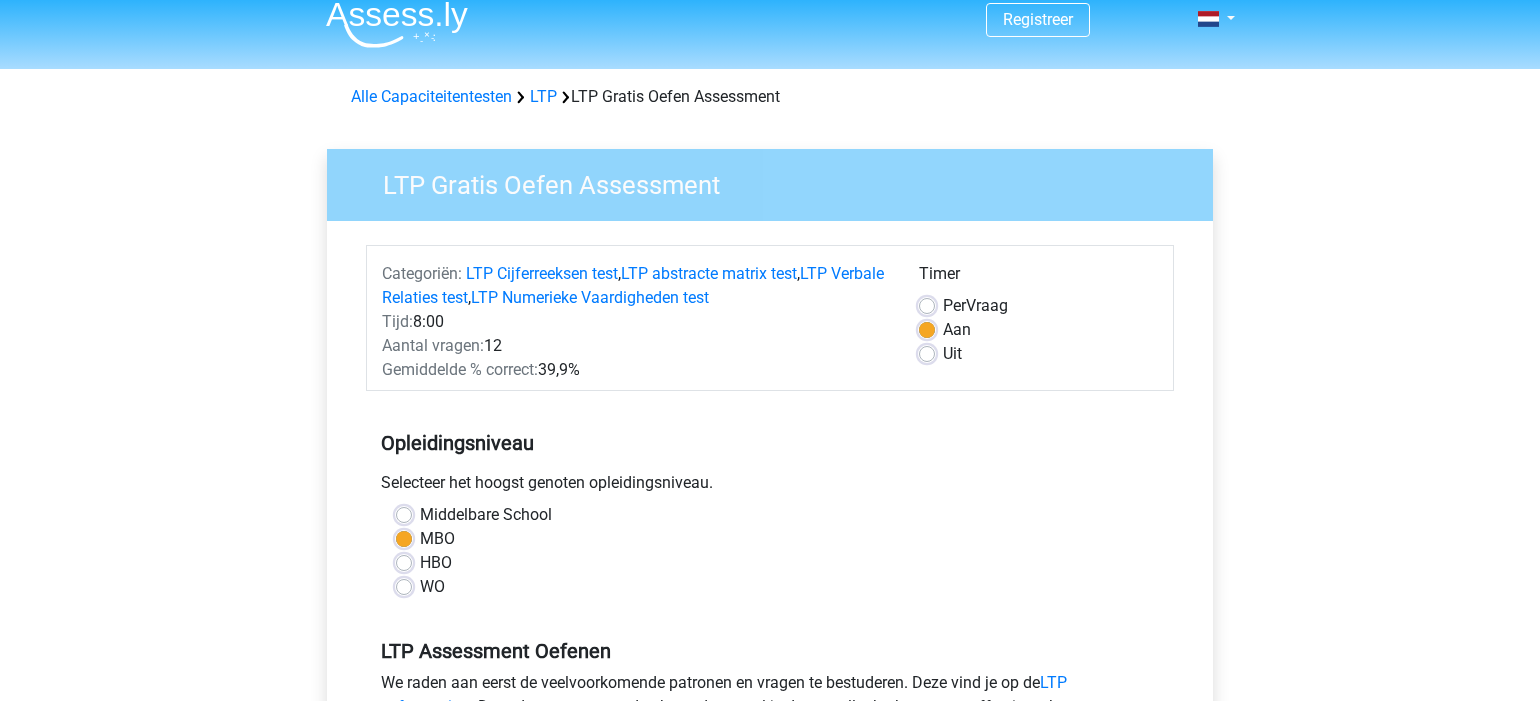 scroll, scrollTop: 0, scrollLeft: 0, axis: both 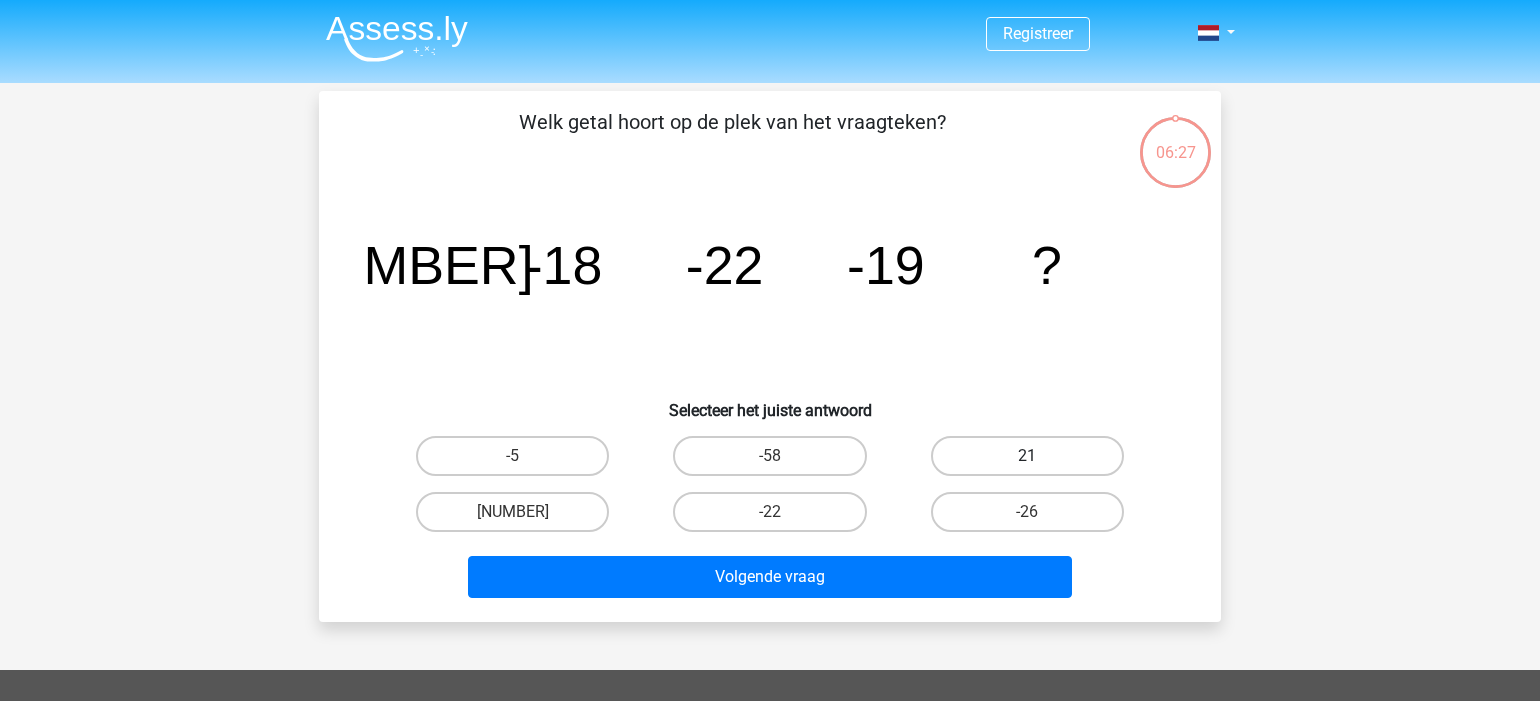 click on "21" at bounding box center [1027, 456] 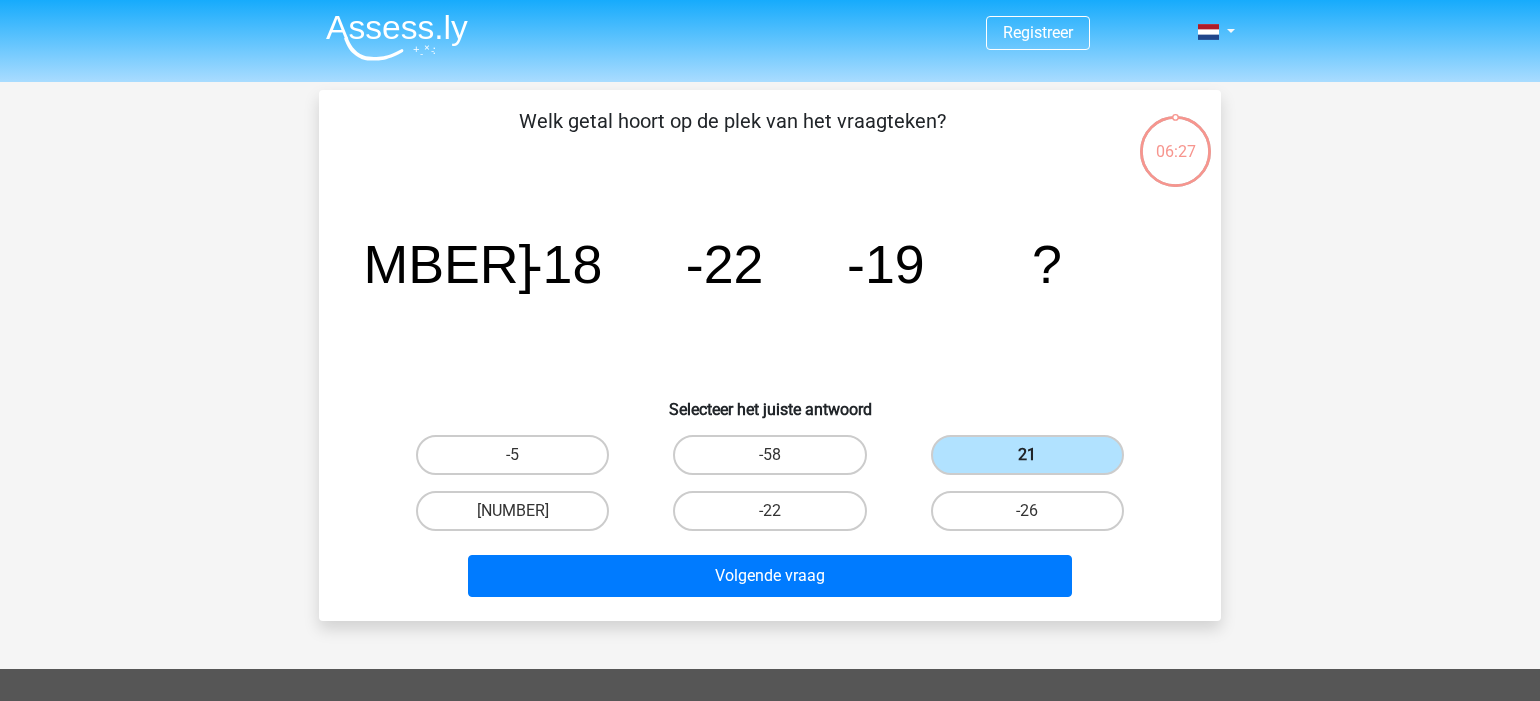 scroll, scrollTop: 1, scrollLeft: 0, axis: vertical 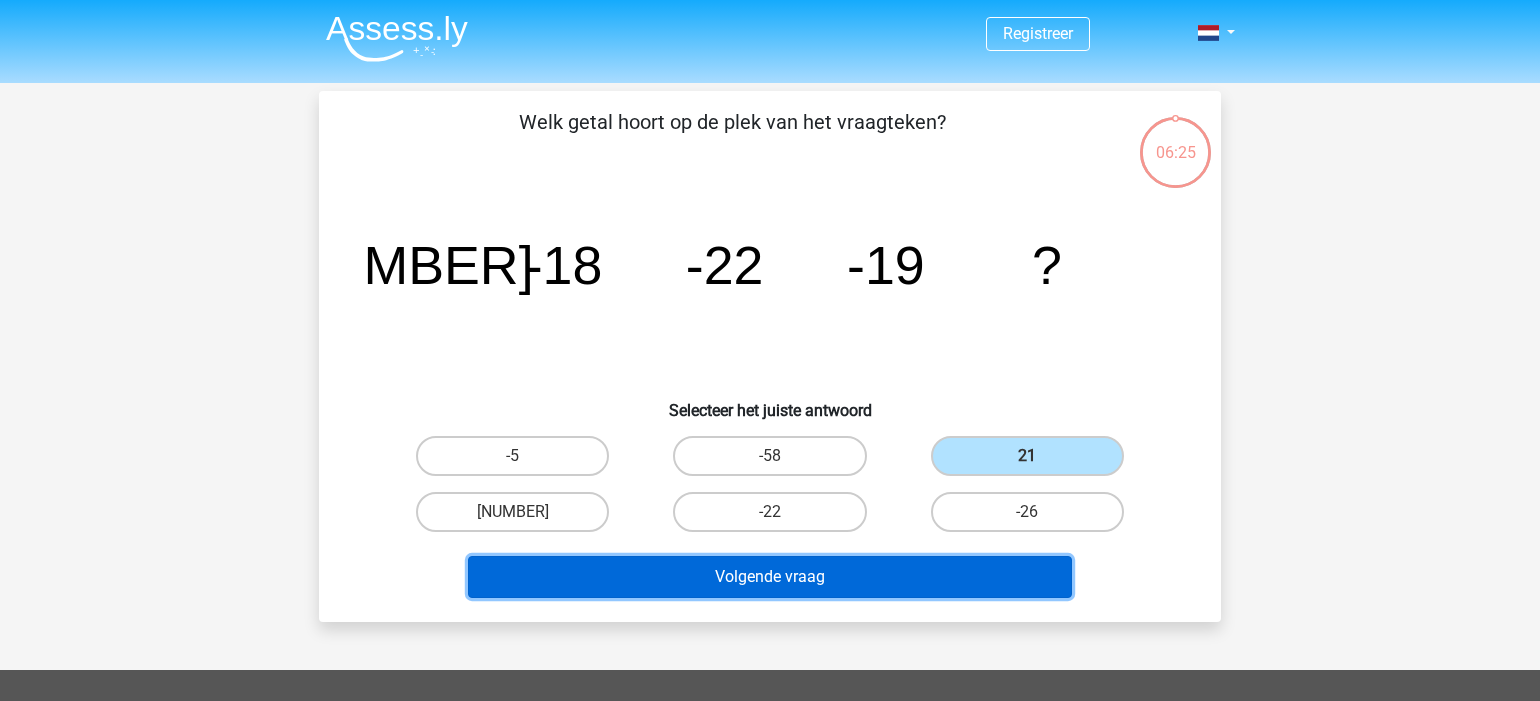 click on "Volgende vraag" at bounding box center (770, 577) 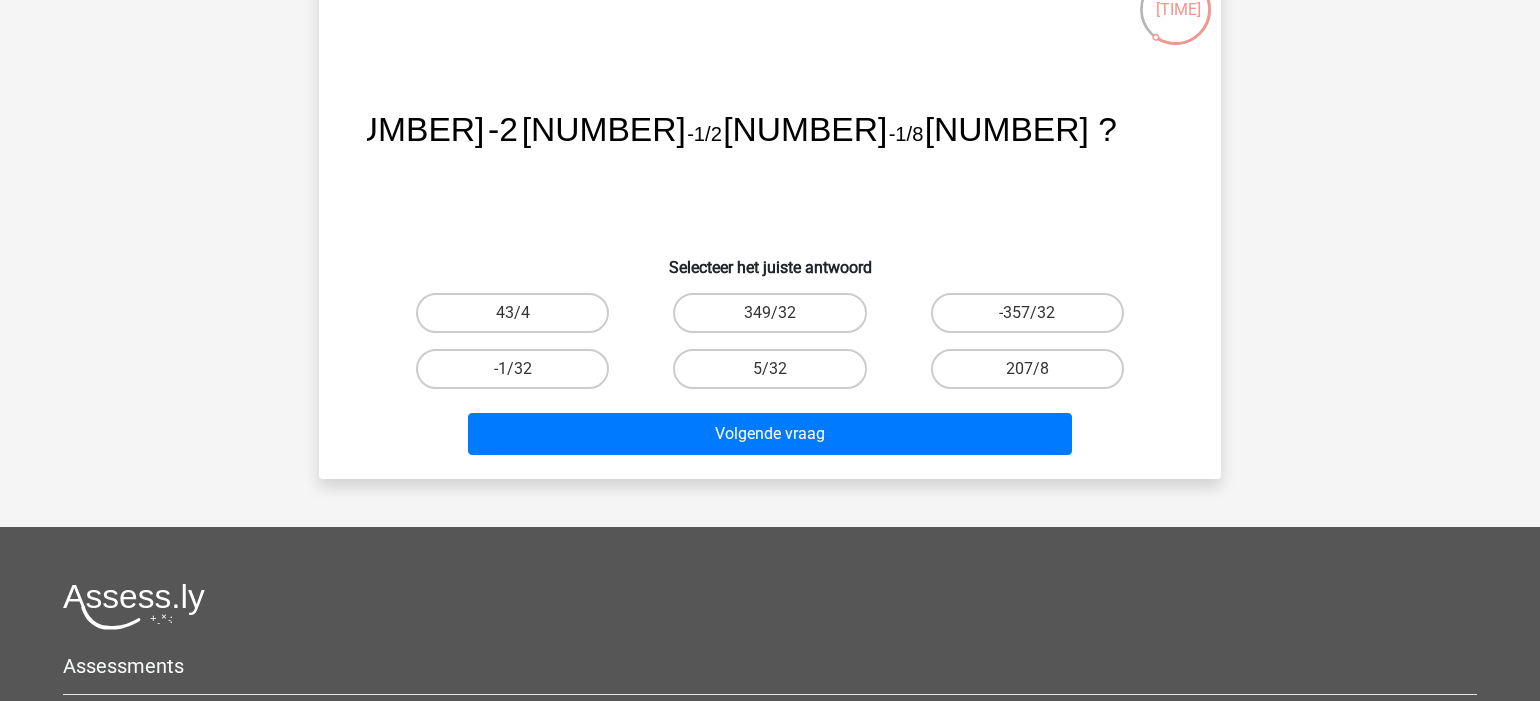 scroll, scrollTop: 112, scrollLeft: 0, axis: vertical 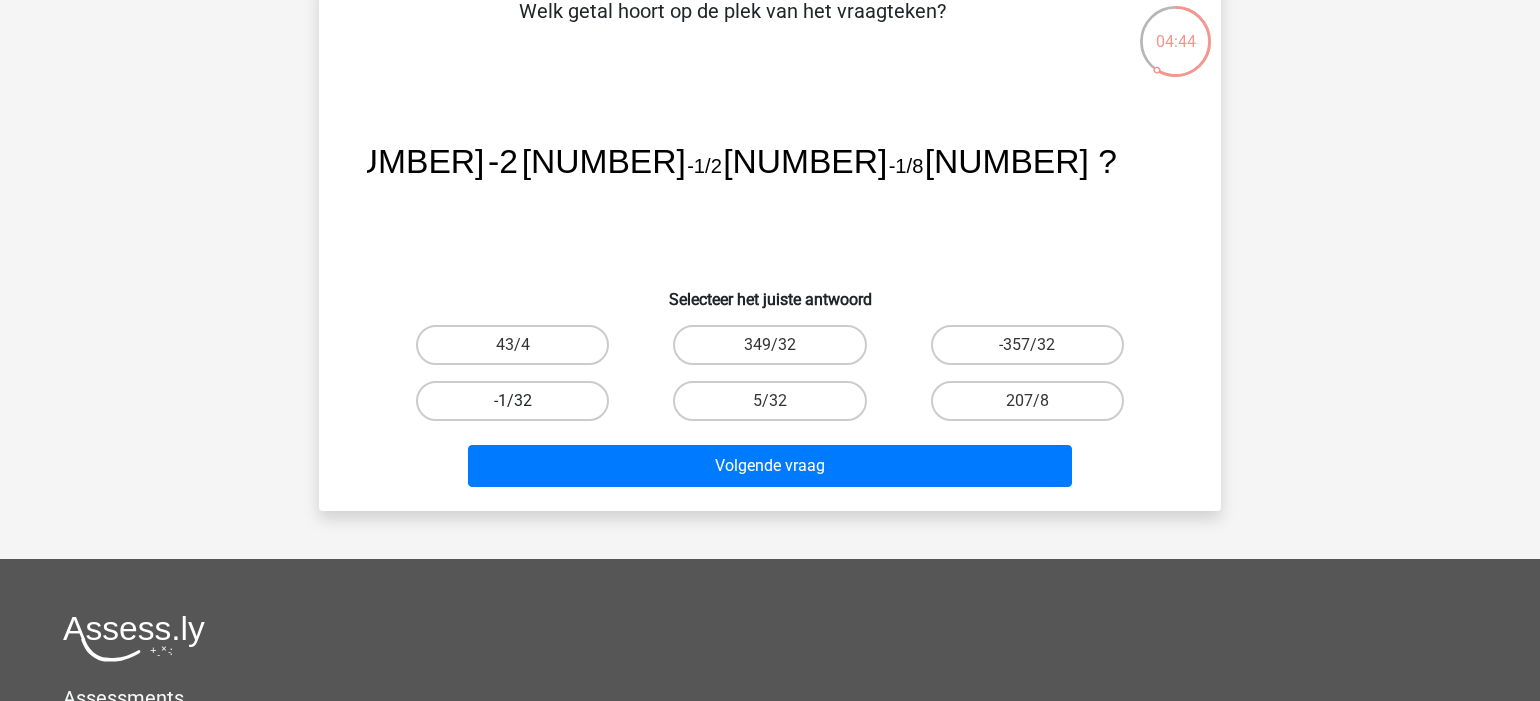 click on "-1/32" at bounding box center [512, 401] 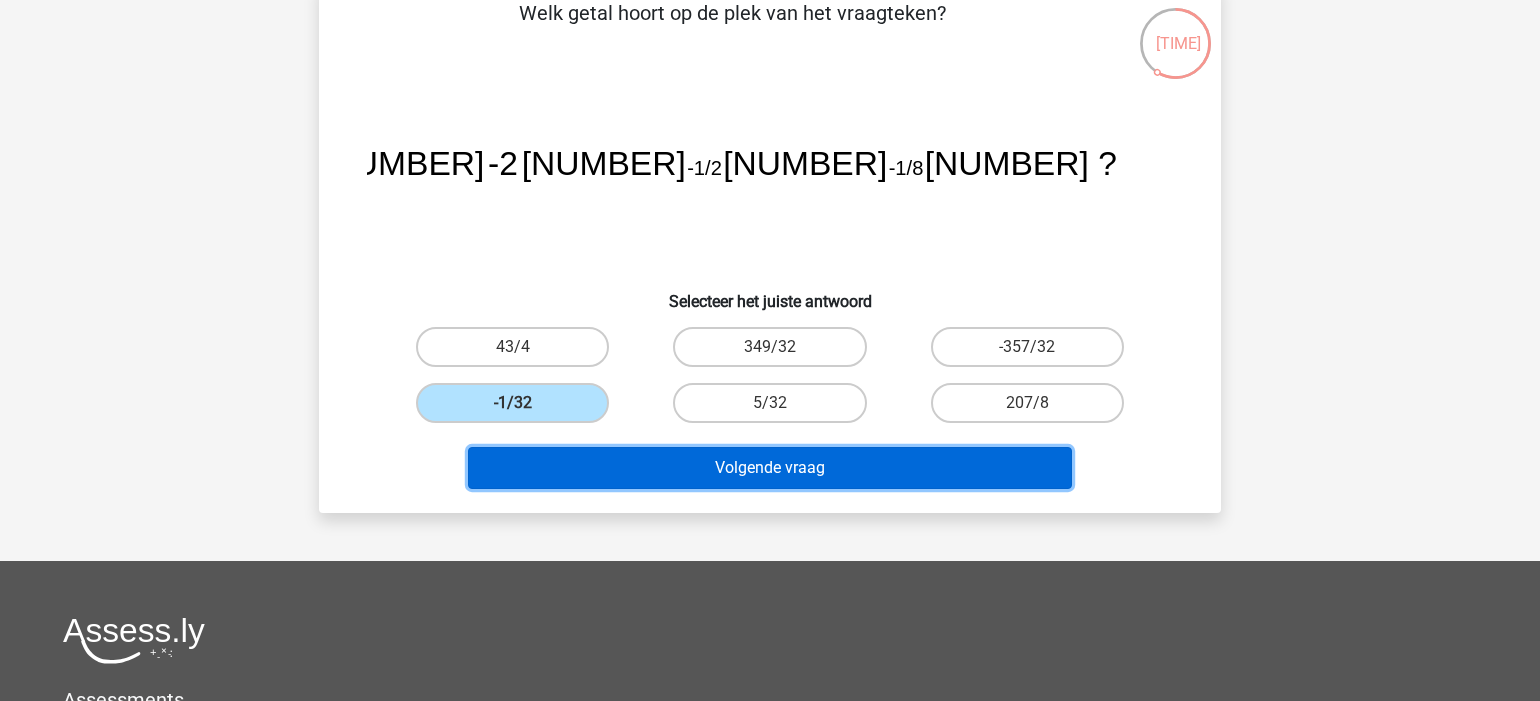 click on "Volgende vraag" at bounding box center [770, 468] 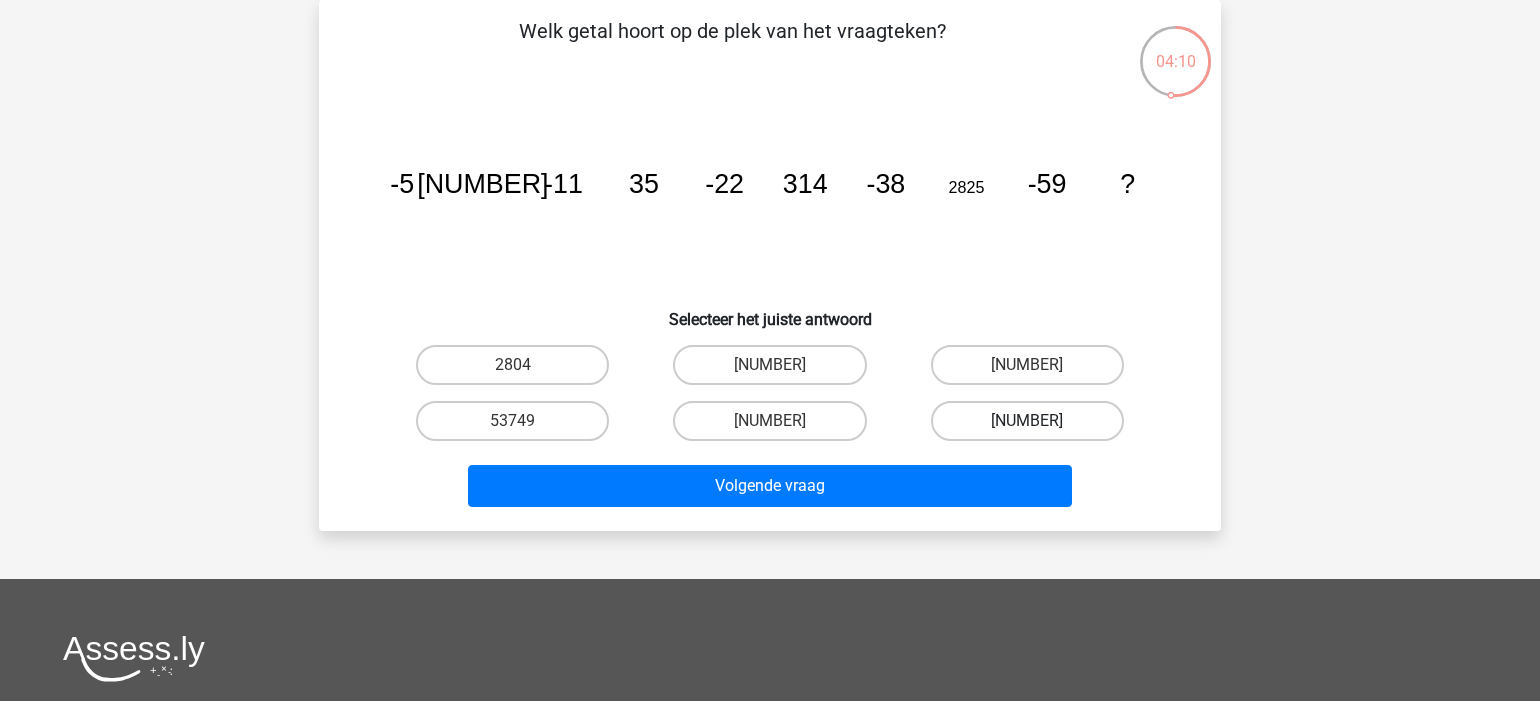 scroll, scrollTop: 93, scrollLeft: 0, axis: vertical 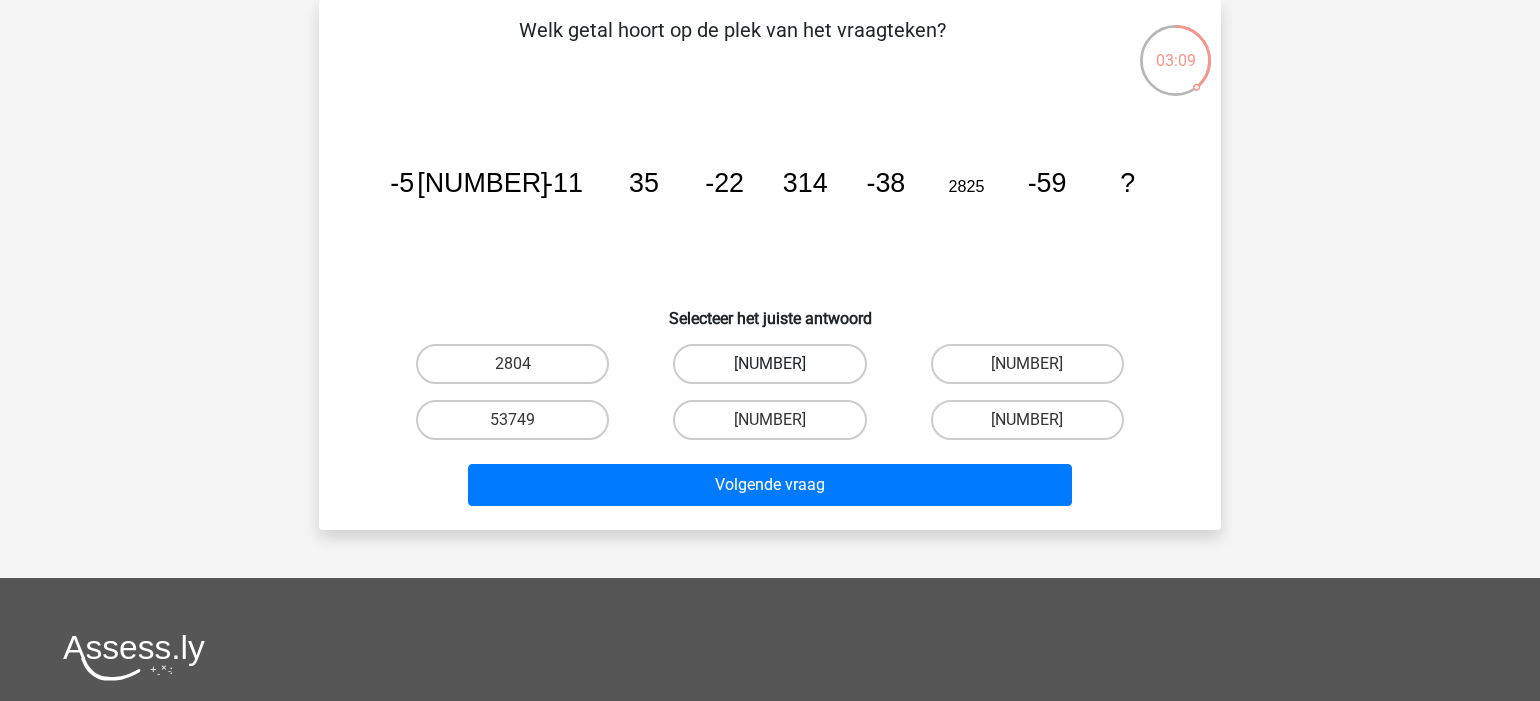click on "25424" at bounding box center [769, 364] 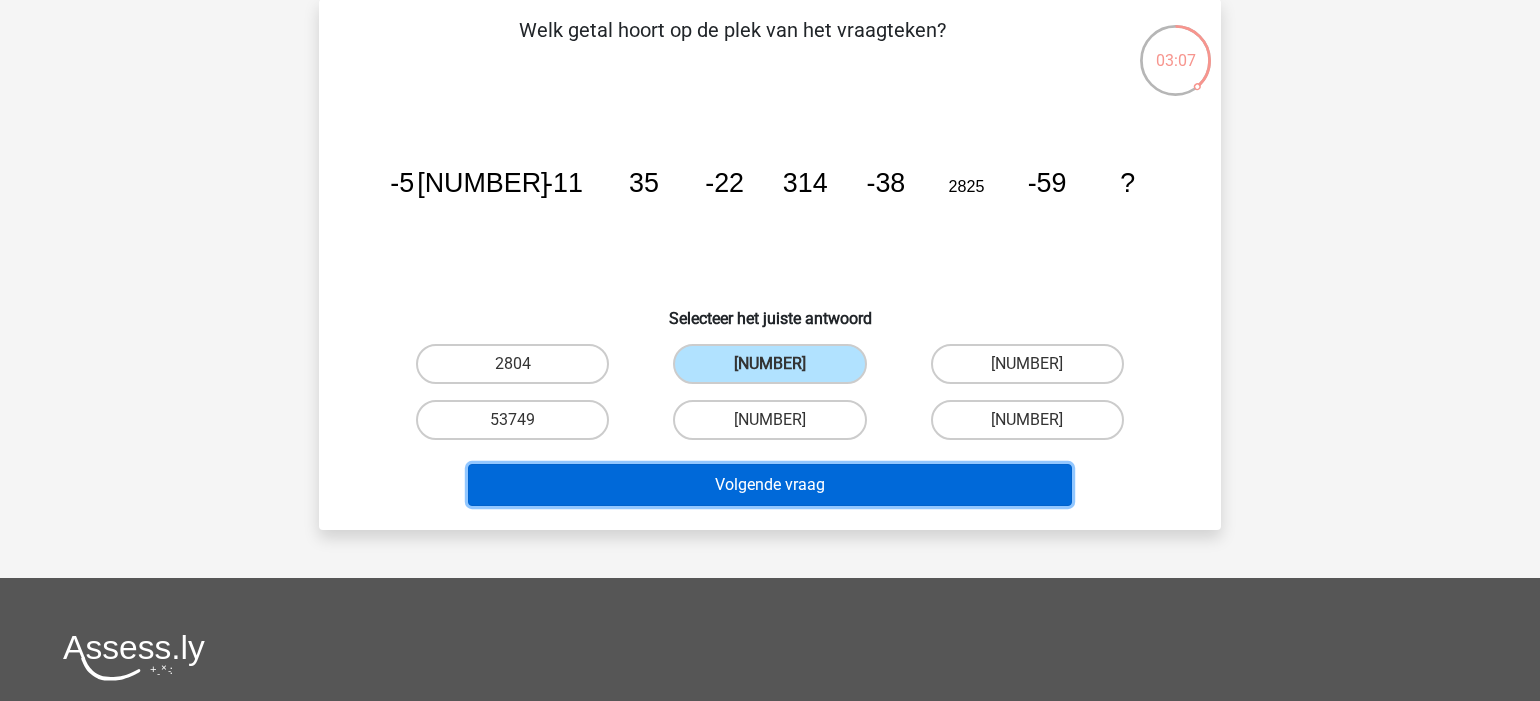 click on "Volgende vraag" at bounding box center (770, 485) 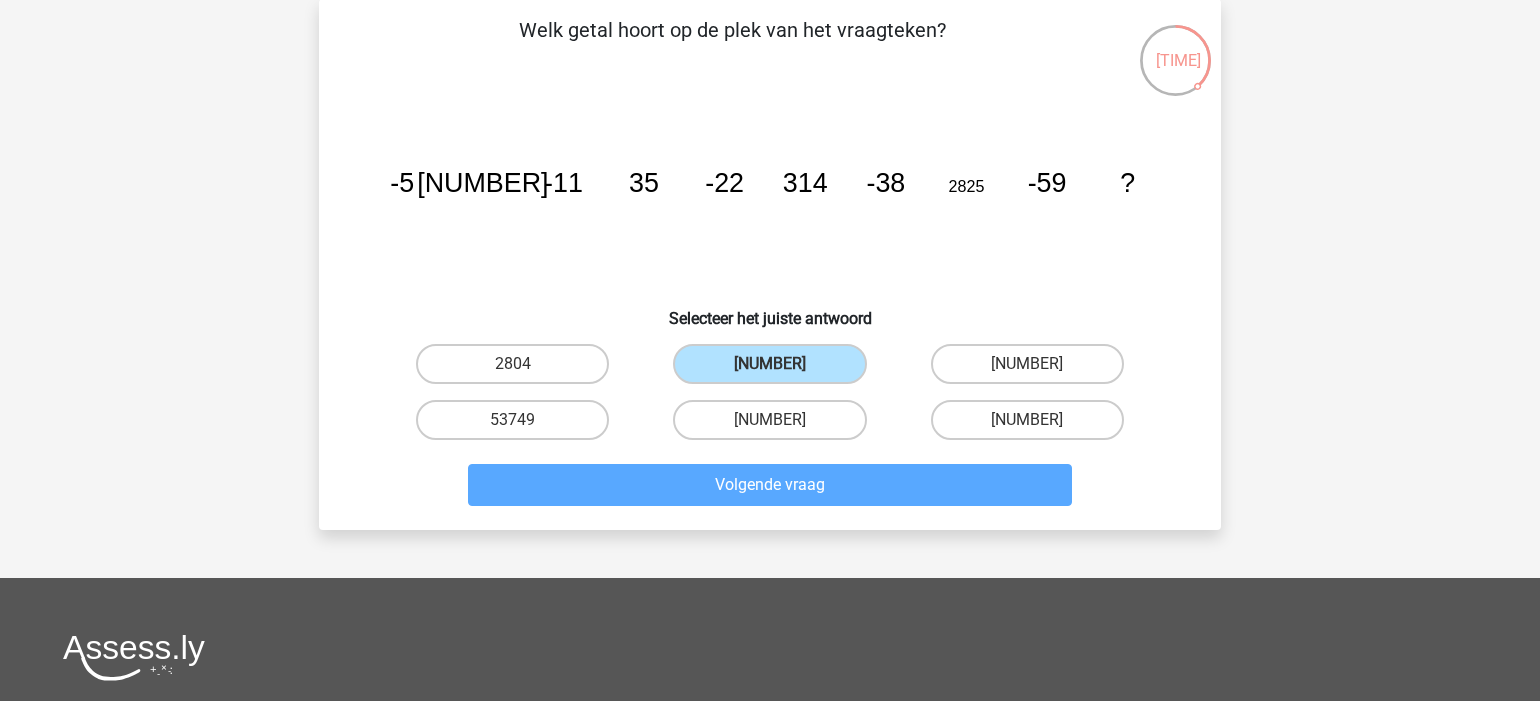 scroll, scrollTop: 92, scrollLeft: 0, axis: vertical 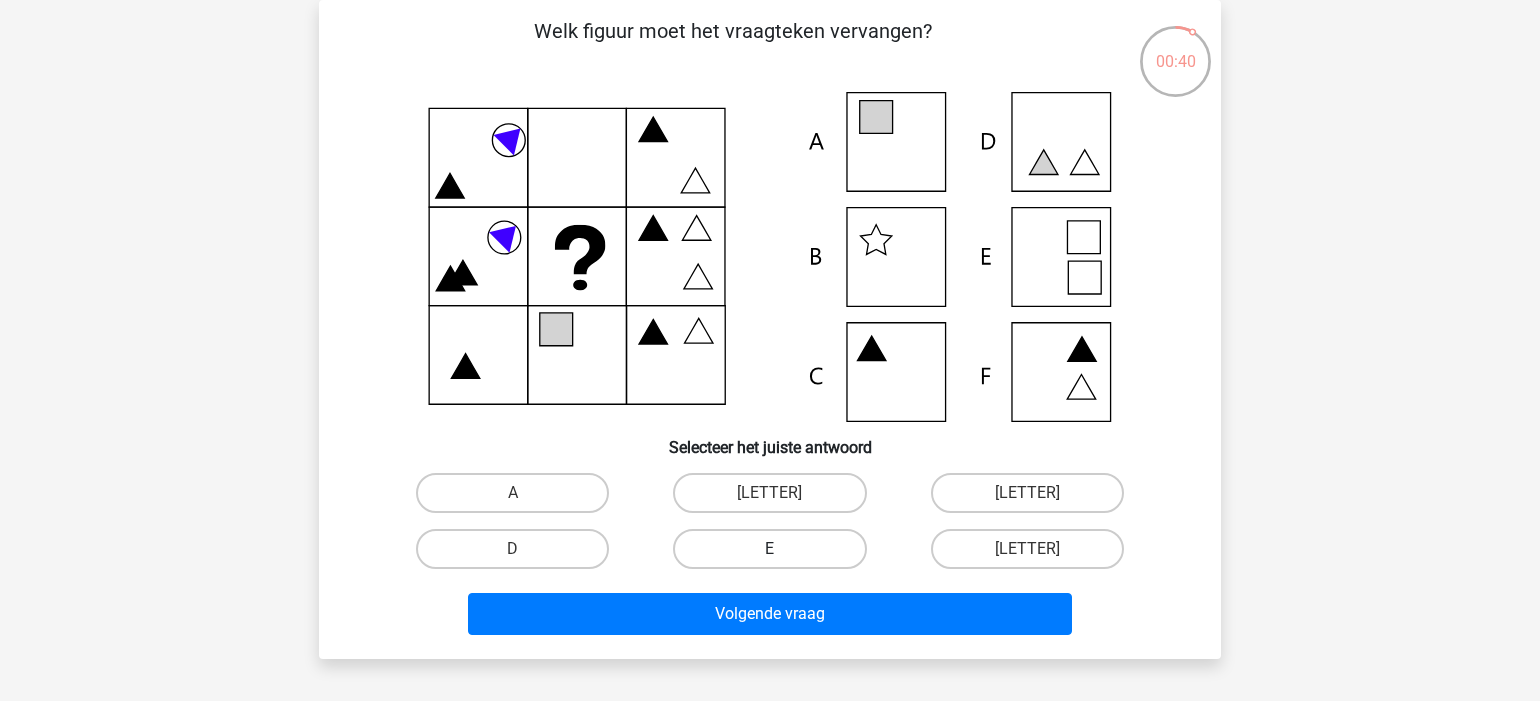 click on "E" at bounding box center [769, 549] 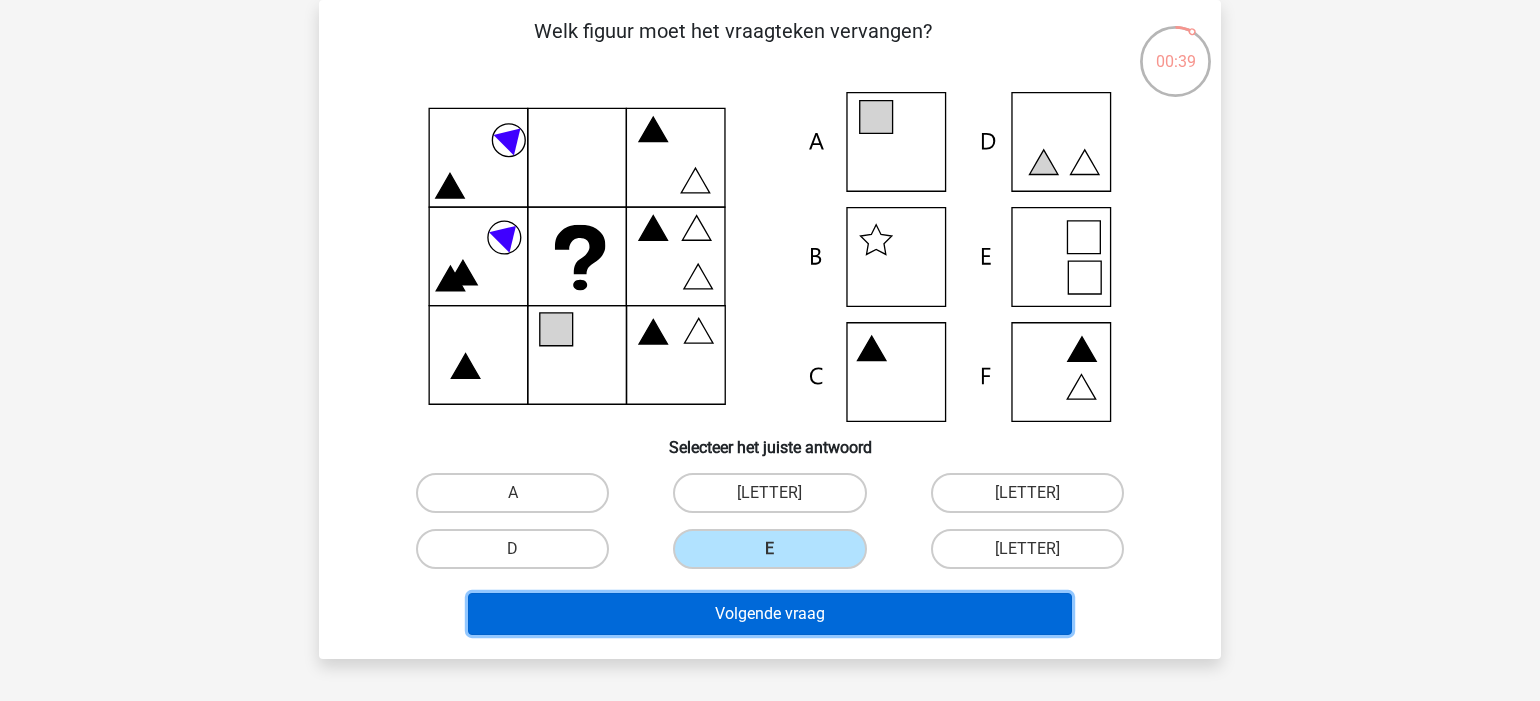 click on "Volgende vraag" at bounding box center (770, 614) 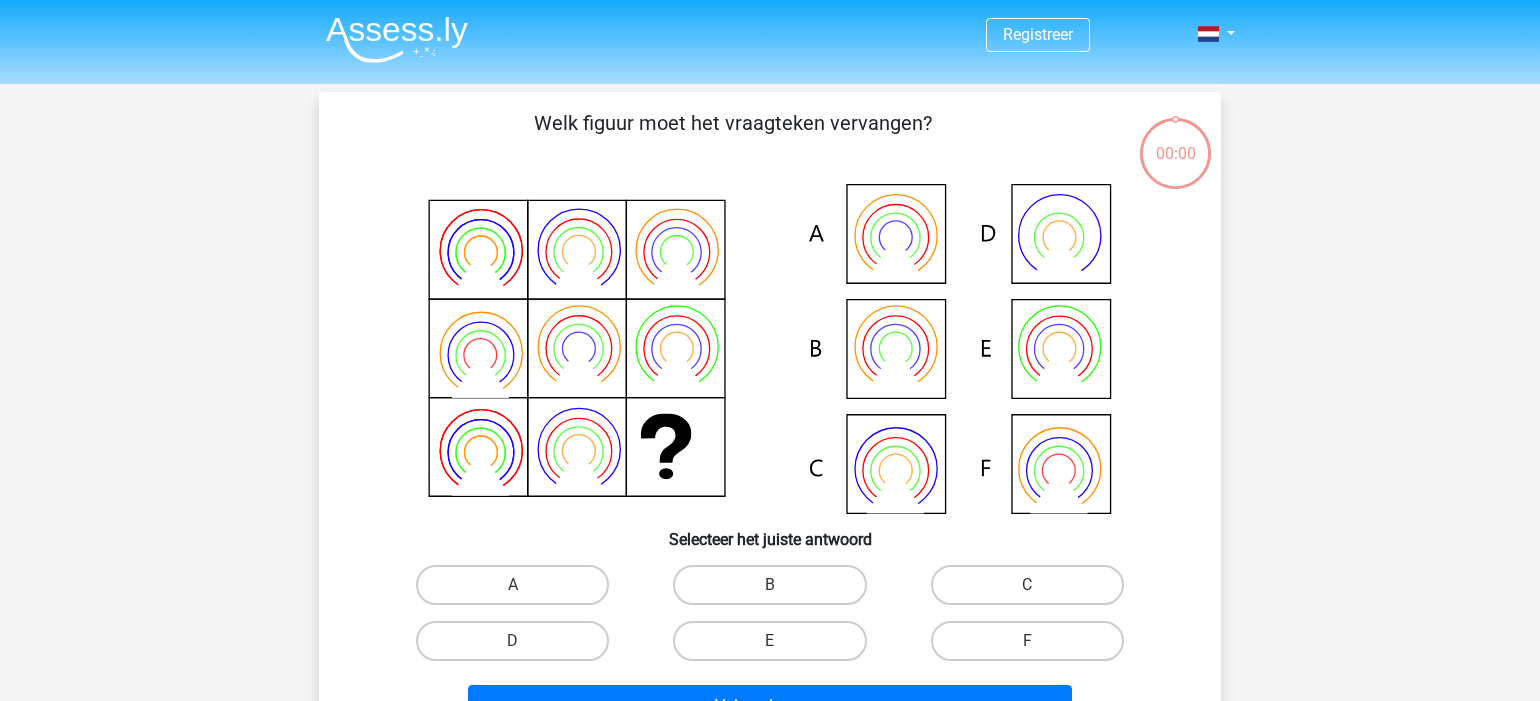 scroll, scrollTop: 92, scrollLeft: 0, axis: vertical 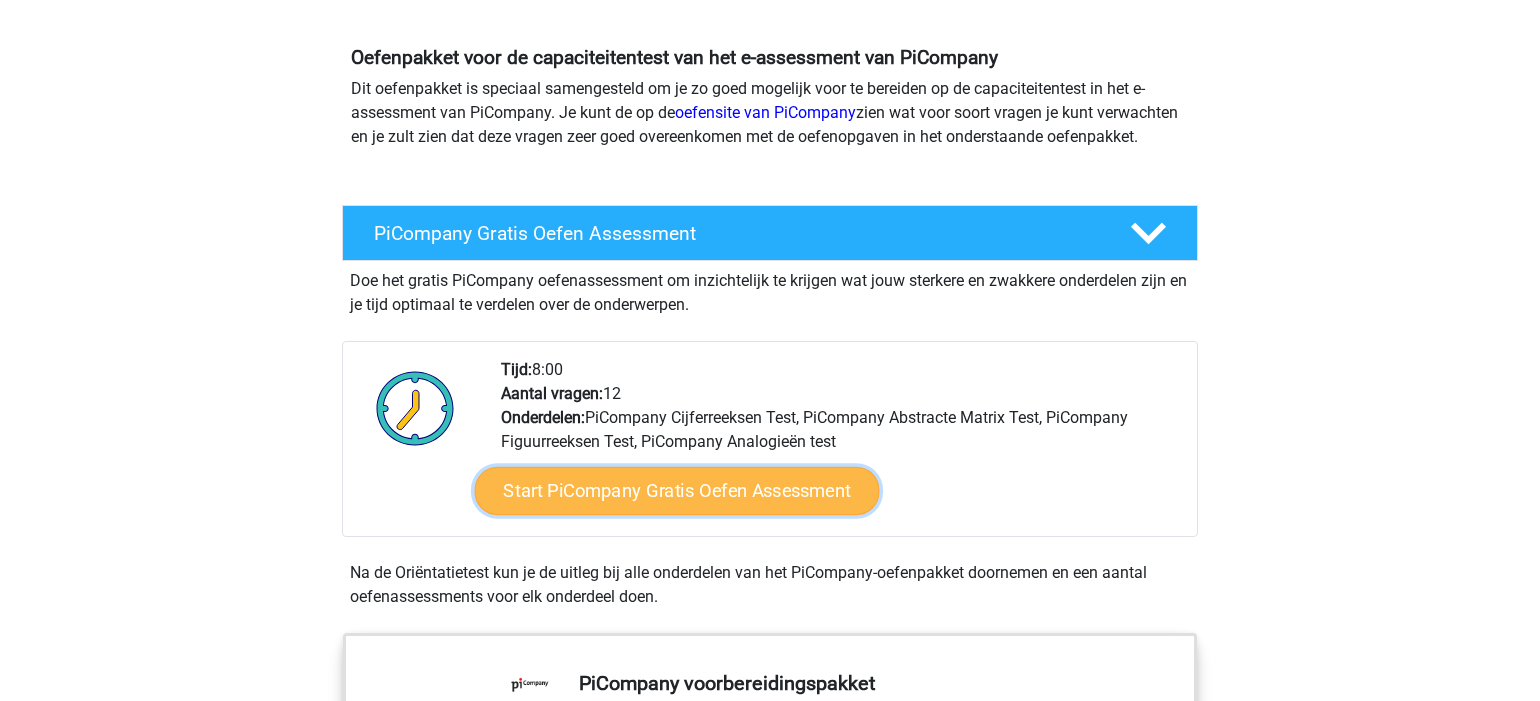 click on "Start PiCompany Gratis Oefen Assessment" at bounding box center [677, 491] 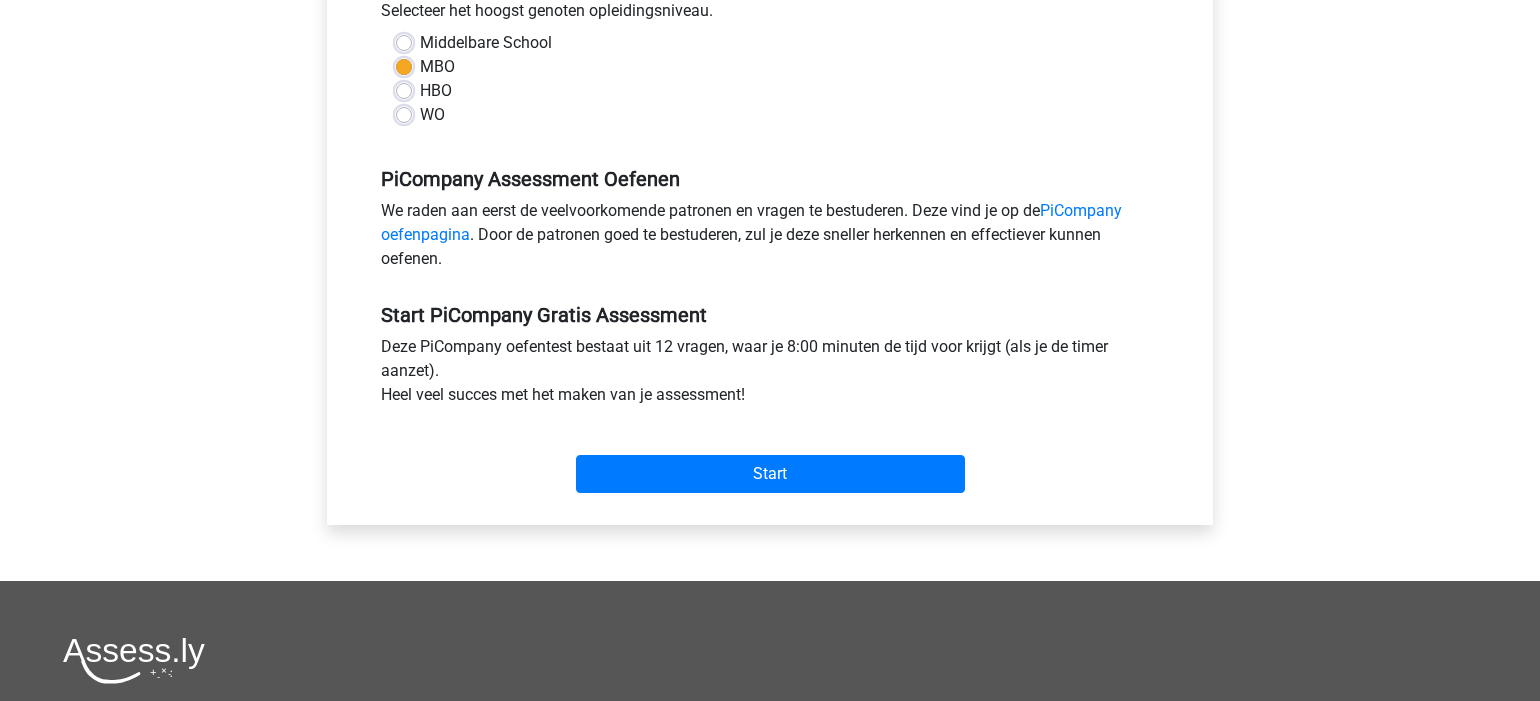 scroll, scrollTop: 490, scrollLeft: 0, axis: vertical 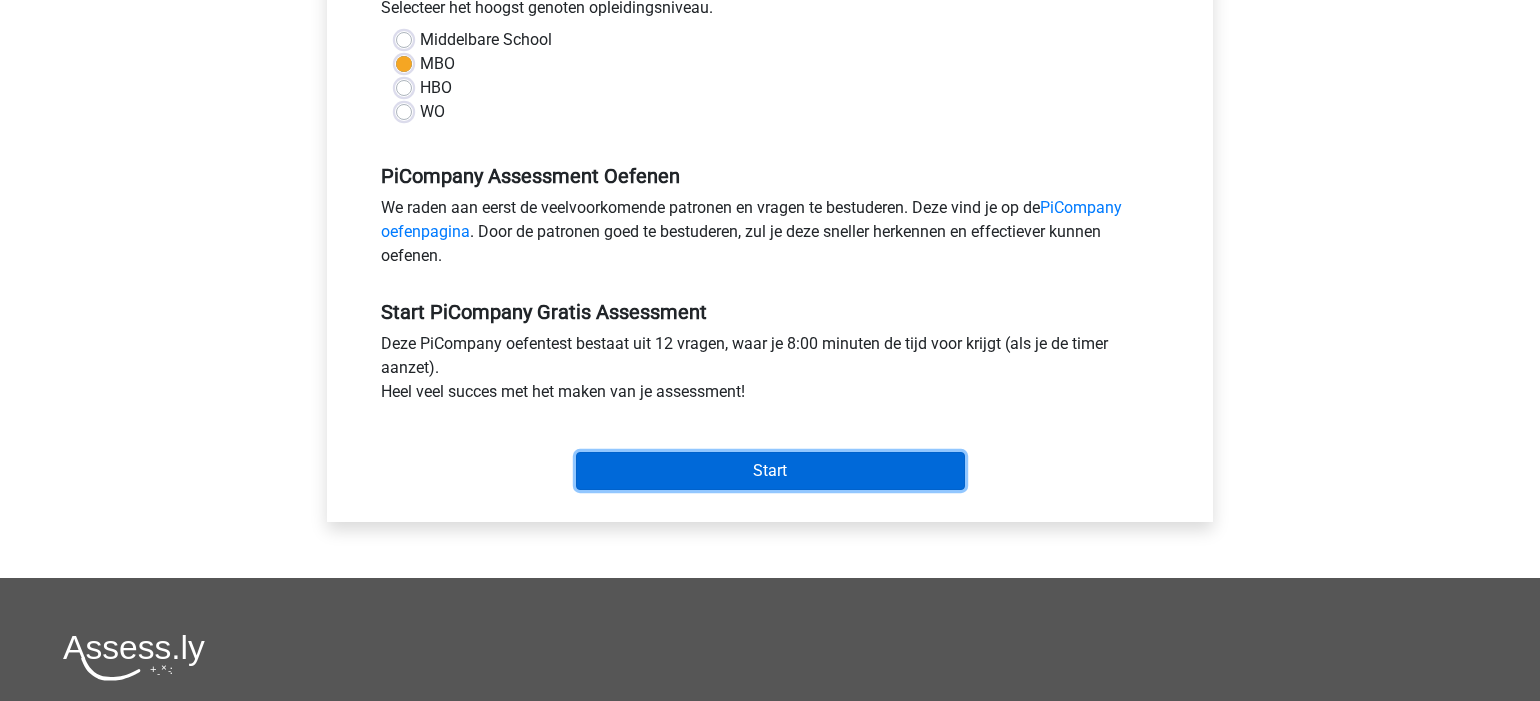 click on "Start" at bounding box center (770, 471) 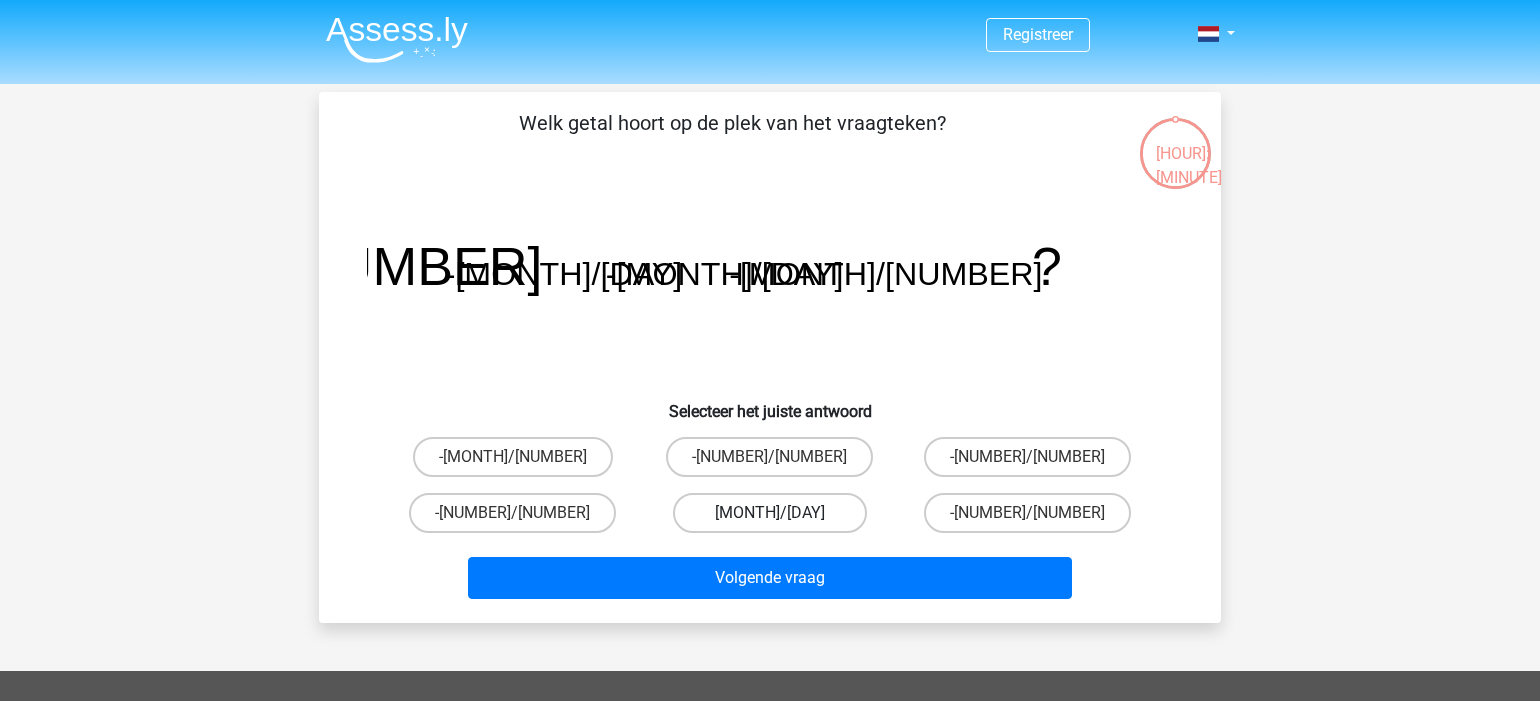 scroll, scrollTop: 0, scrollLeft: 0, axis: both 